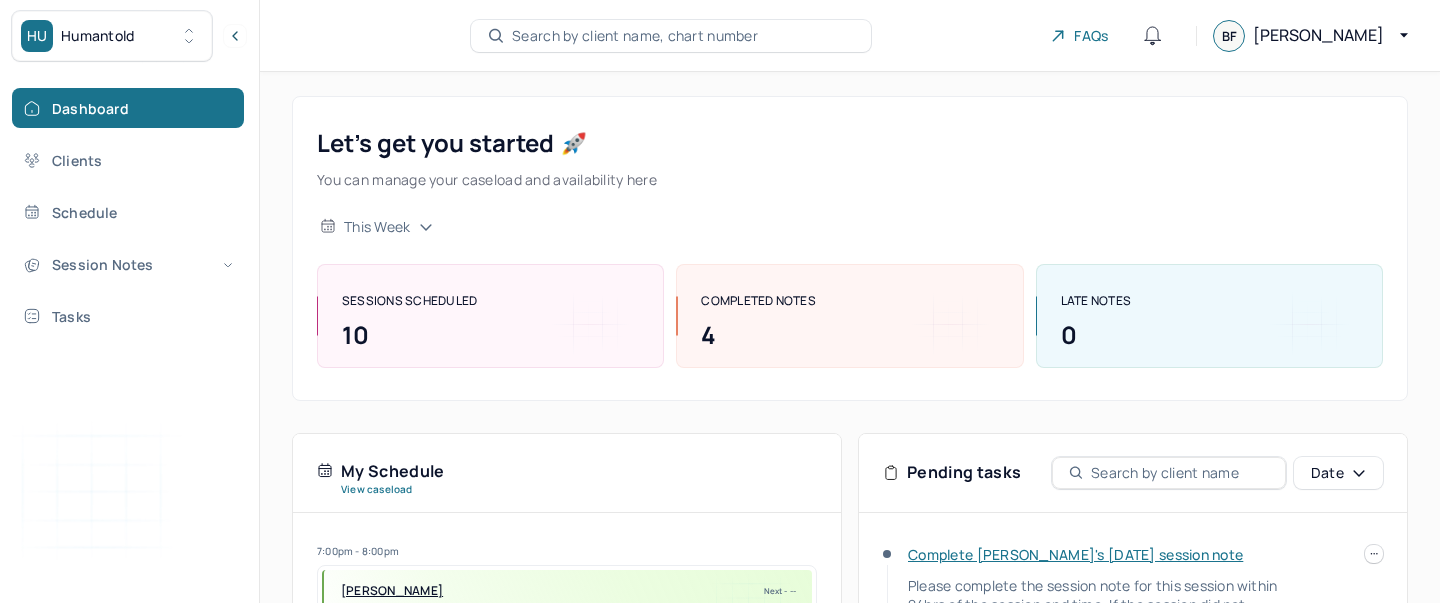 scroll, scrollTop: 305, scrollLeft: 0, axis: vertical 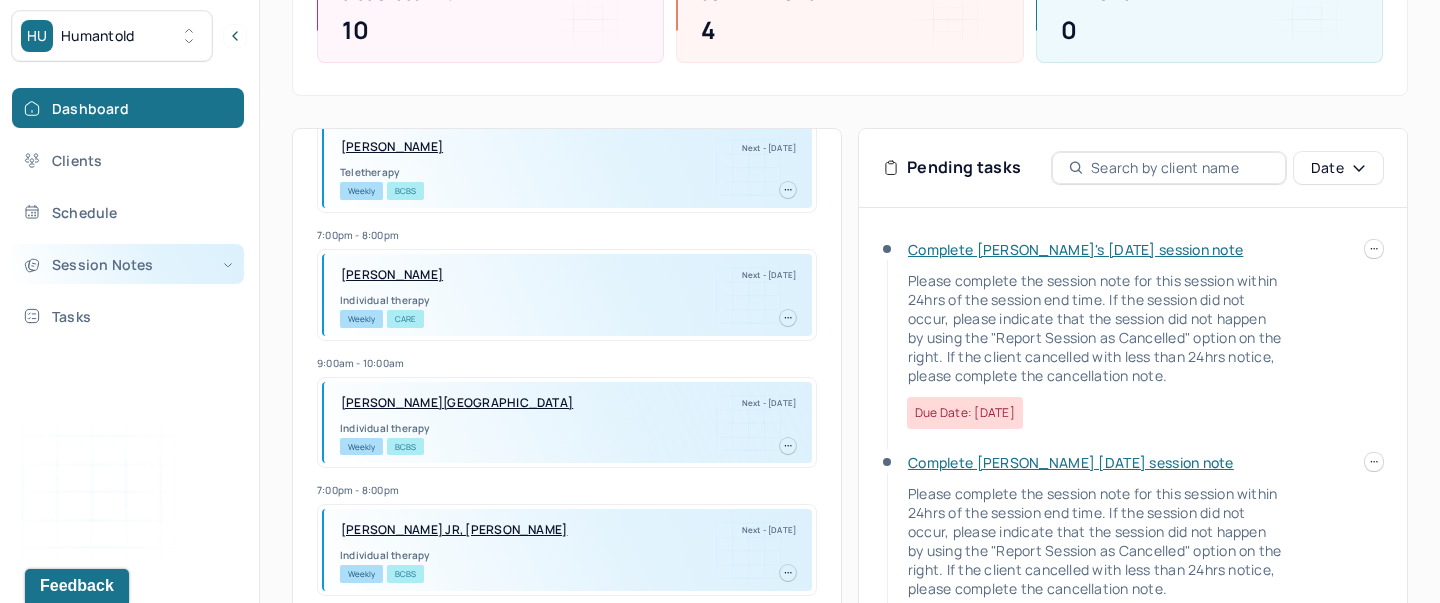 click on "Session Notes" at bounding box center (128, 264) 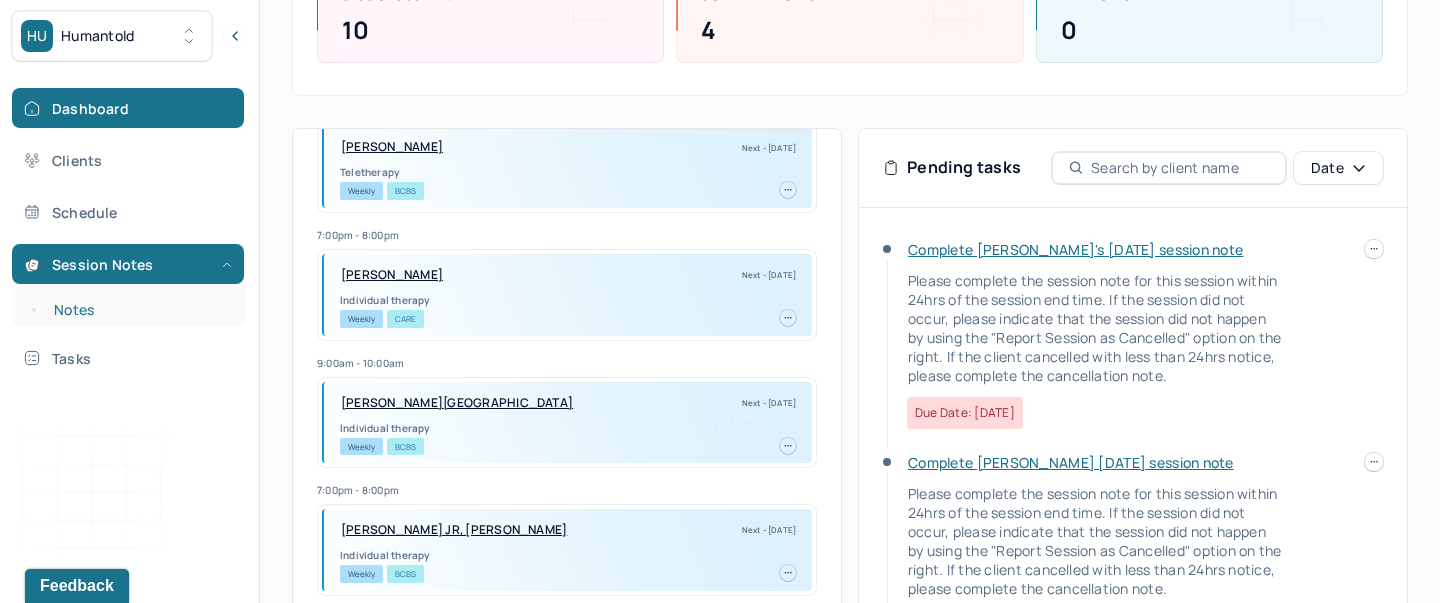click on "Notes" at bounding box center (139, 310) 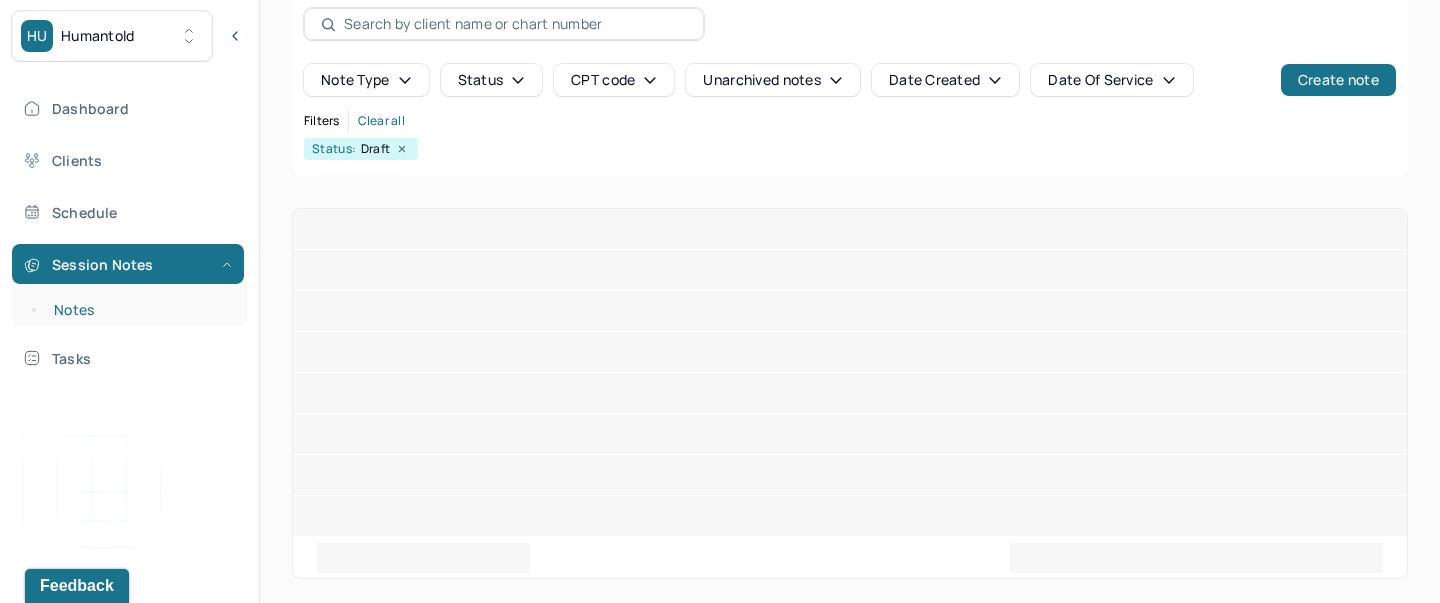 scroll, scrollTop: 29, scrollLeft: 0, axis: vertical 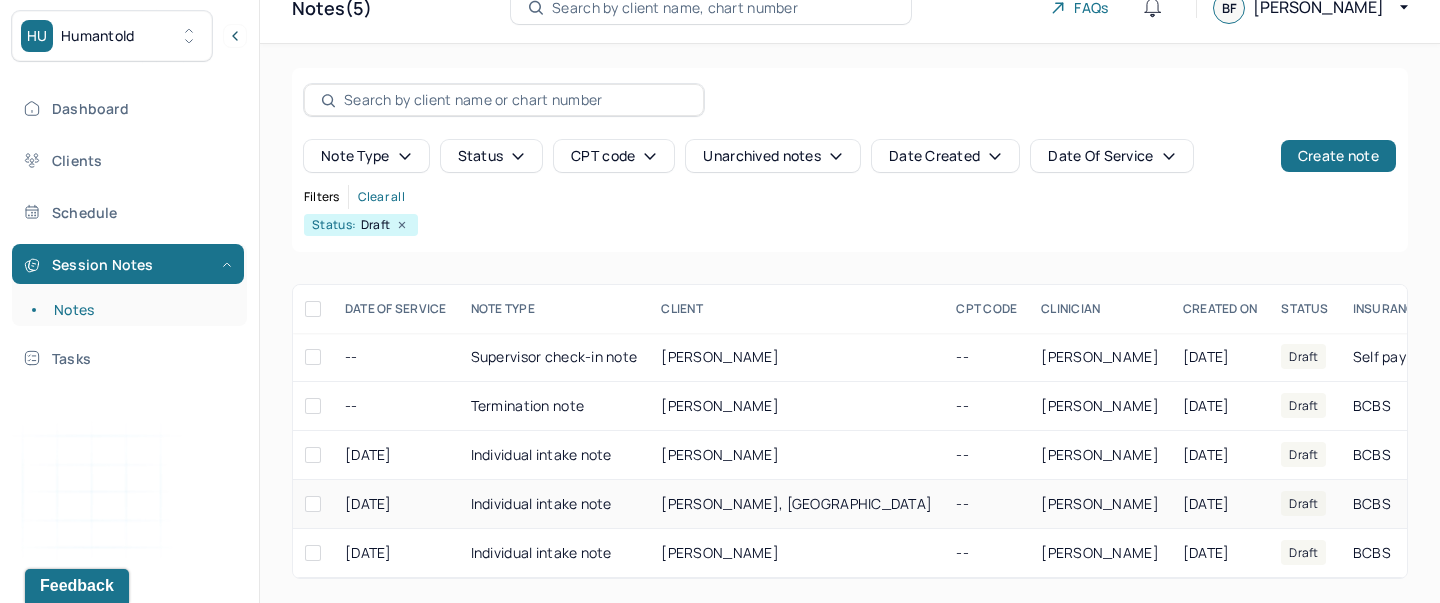 click on "Individual intake note" at bounding box center (554, 504) 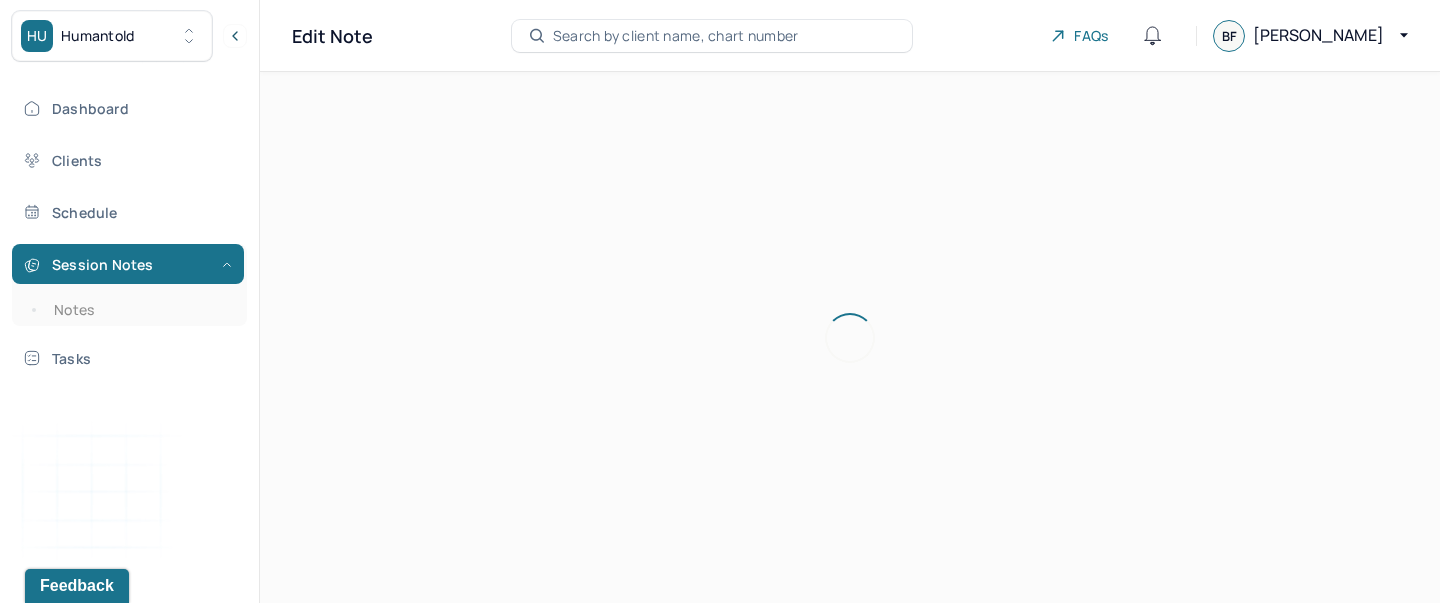 scroll, scrollTop: 0, scrollLeft: 0, axis: both 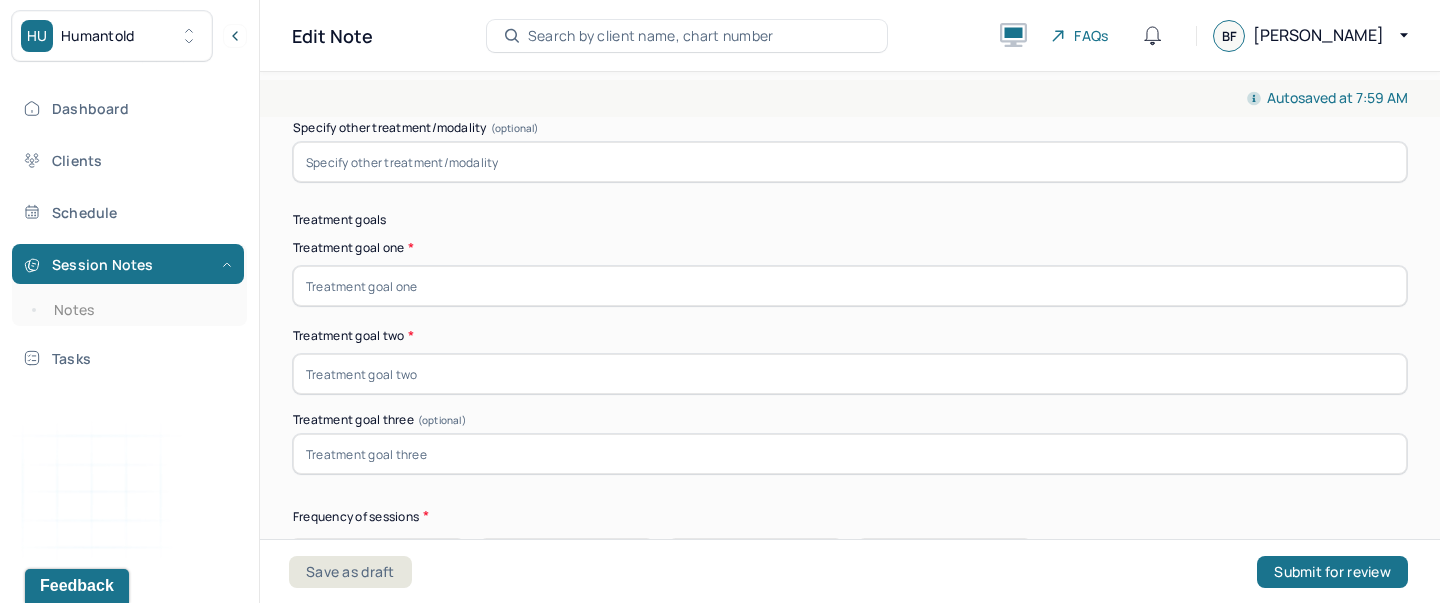 click at bounding box center [850, 286] 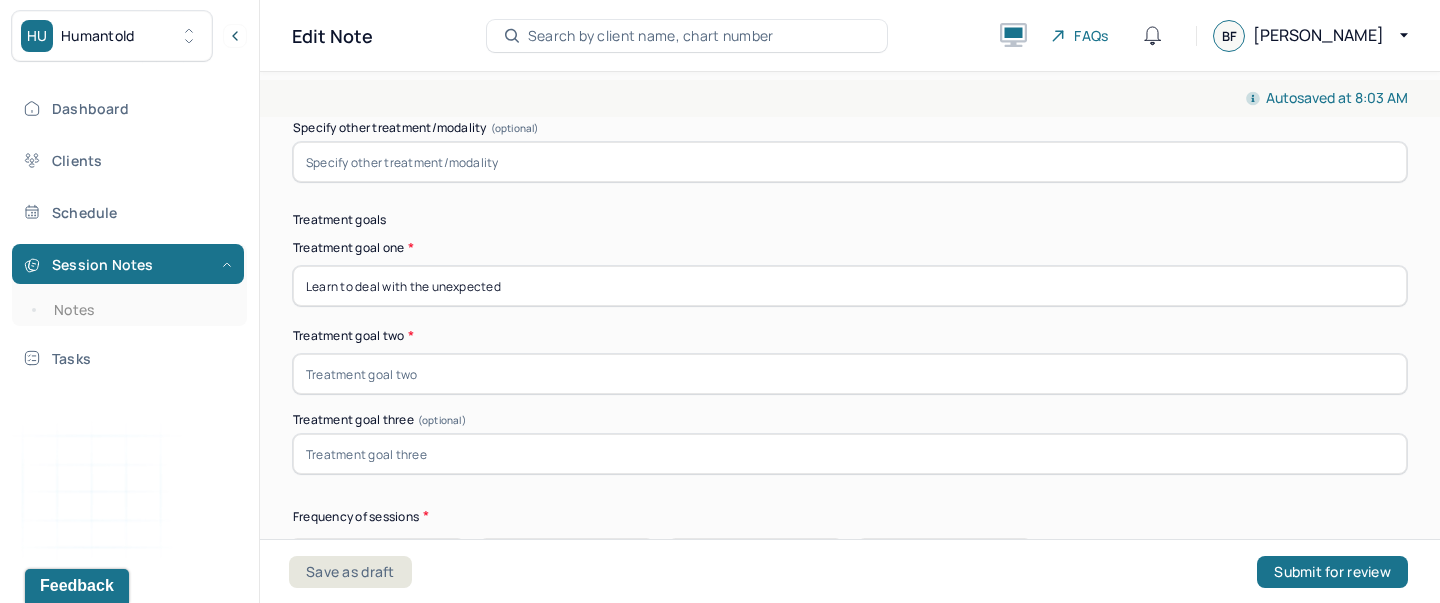 click on "Learn to deal with the unexpected" at bounding box center (850, 286) 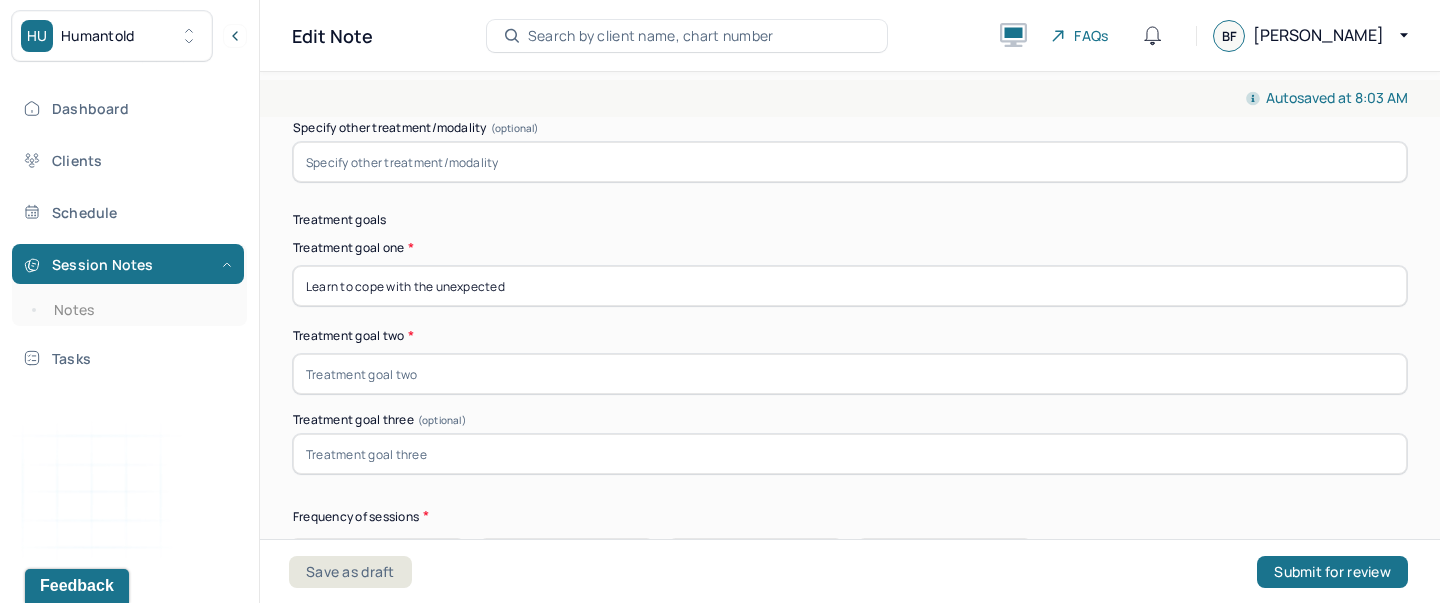 type on "Learn to cope with the unexpected" 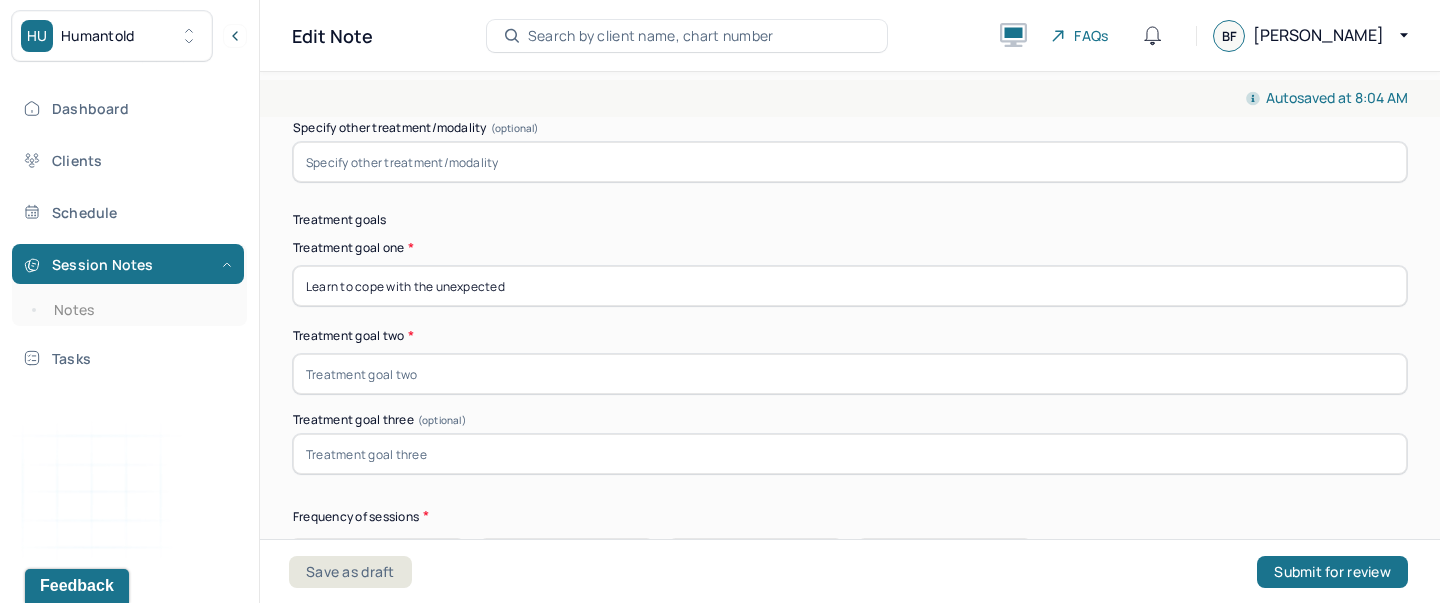 click at bounding box center (850, 374) 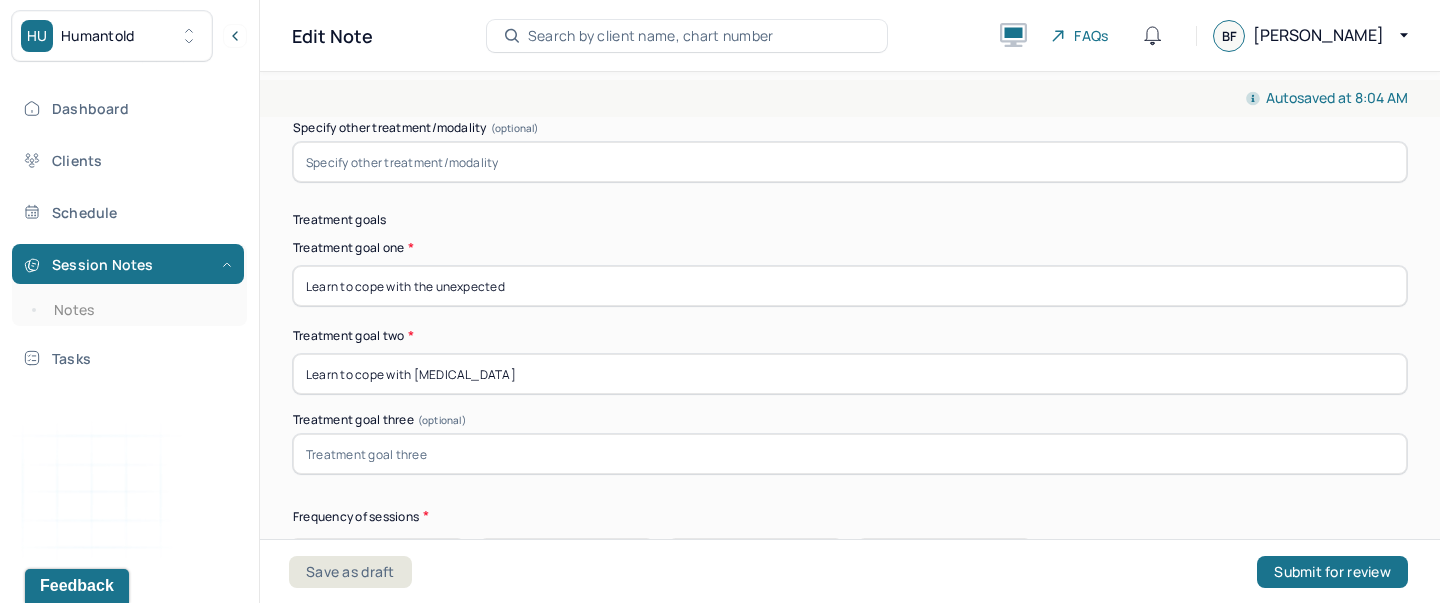 type on "Learn to cope with [MEDICAL_DATA]" 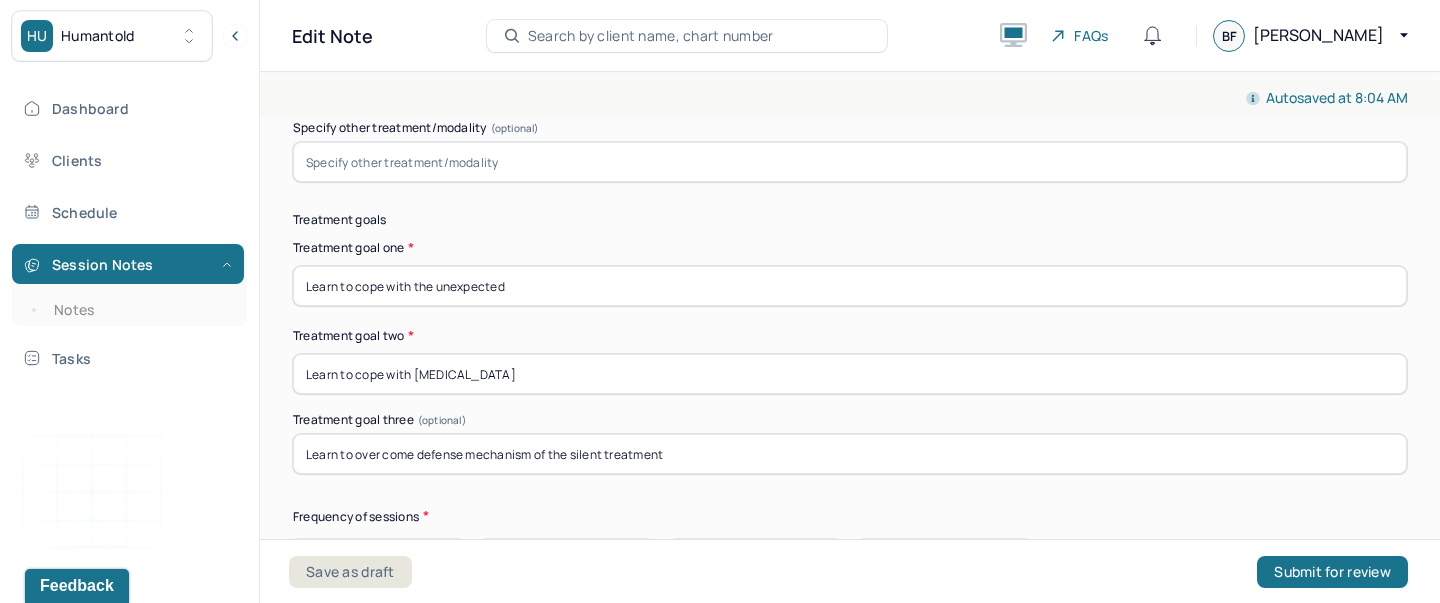 type on "Learn to over come defense mechanism of the silent treatment" 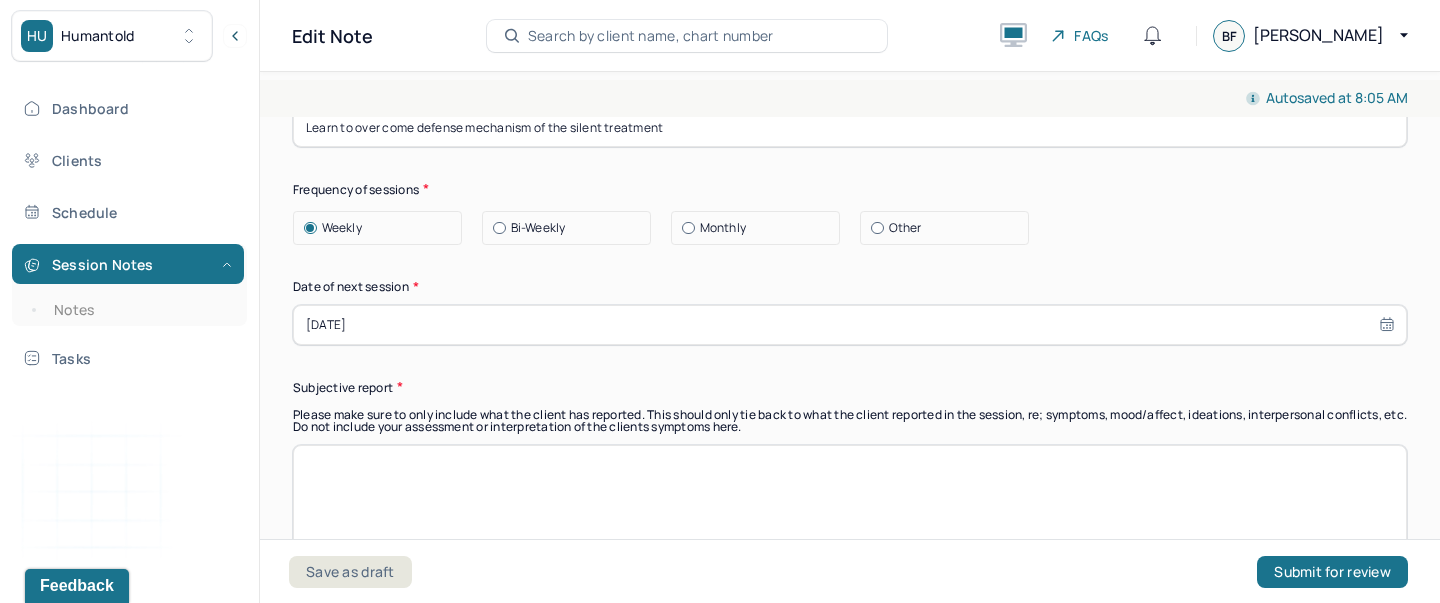 scroll, scrollTop: 10612, scrollLeft: 0, axis: vertical 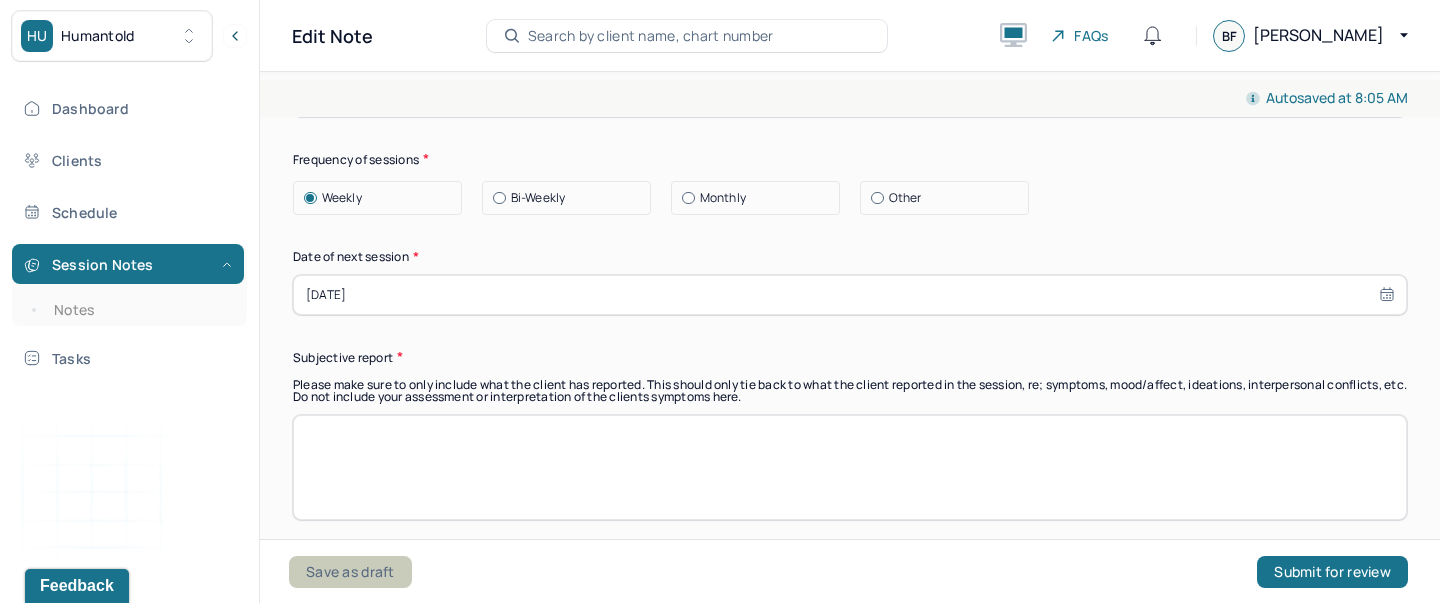 click on "Save as draft" at bounding box center (350, 572) 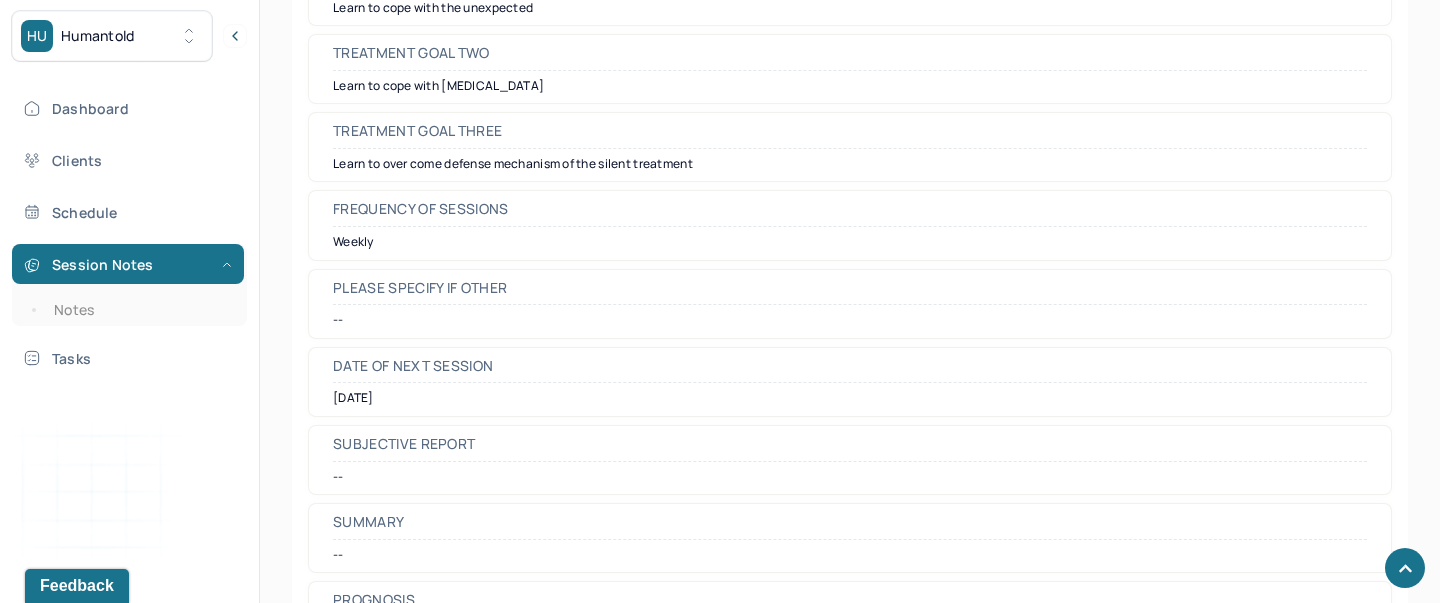 scroll, scrollTop: 8941, scrollLeft: 0, axis: vertical 